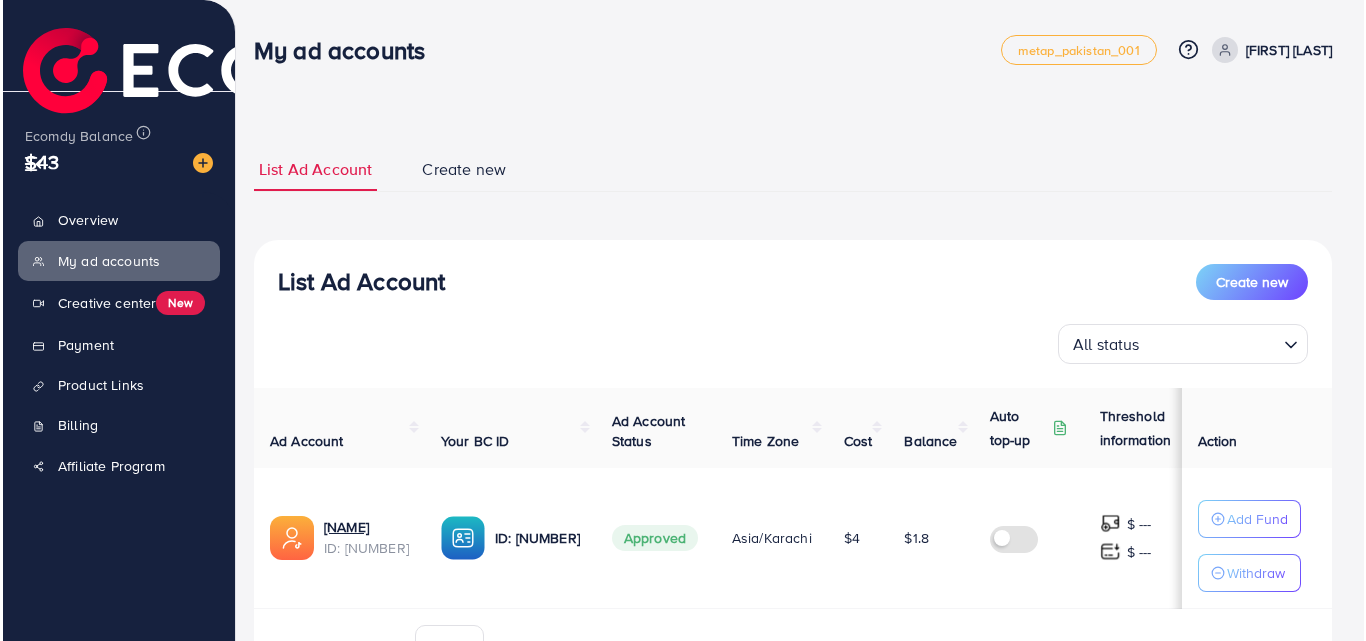 scroll, scrollTop: 0, scrollLeft: 0, axis: both 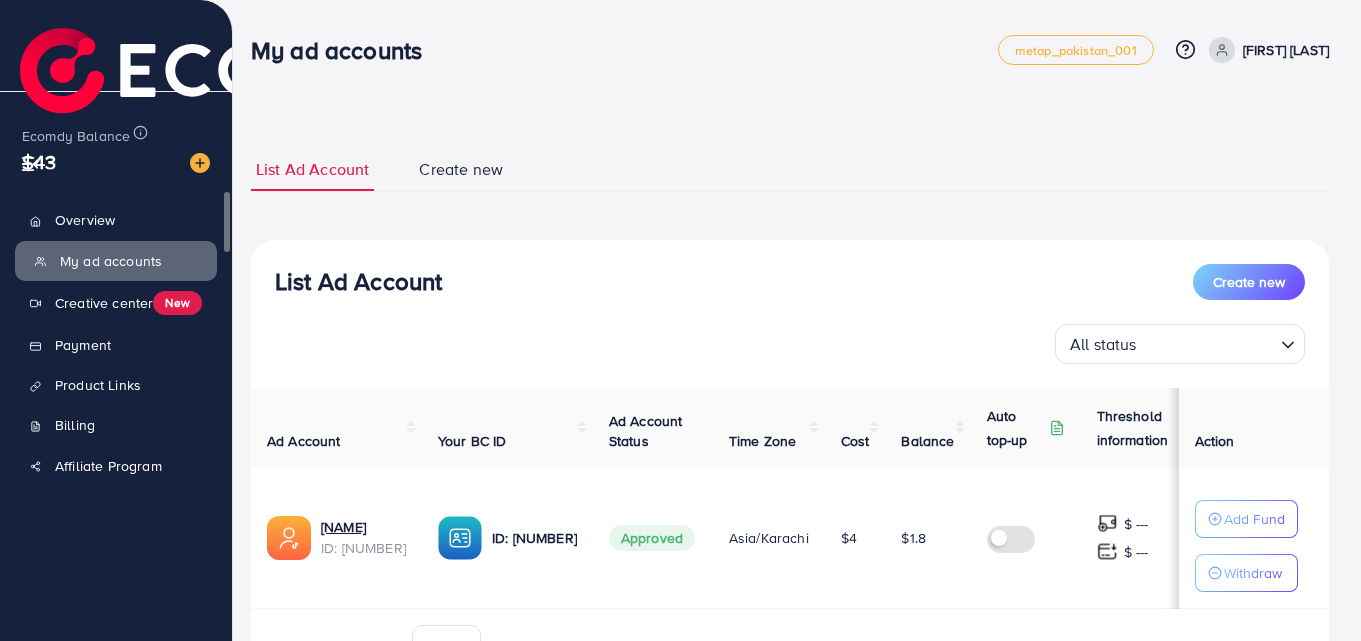 click on "My ad accounts" at bounding box center (116, 261) 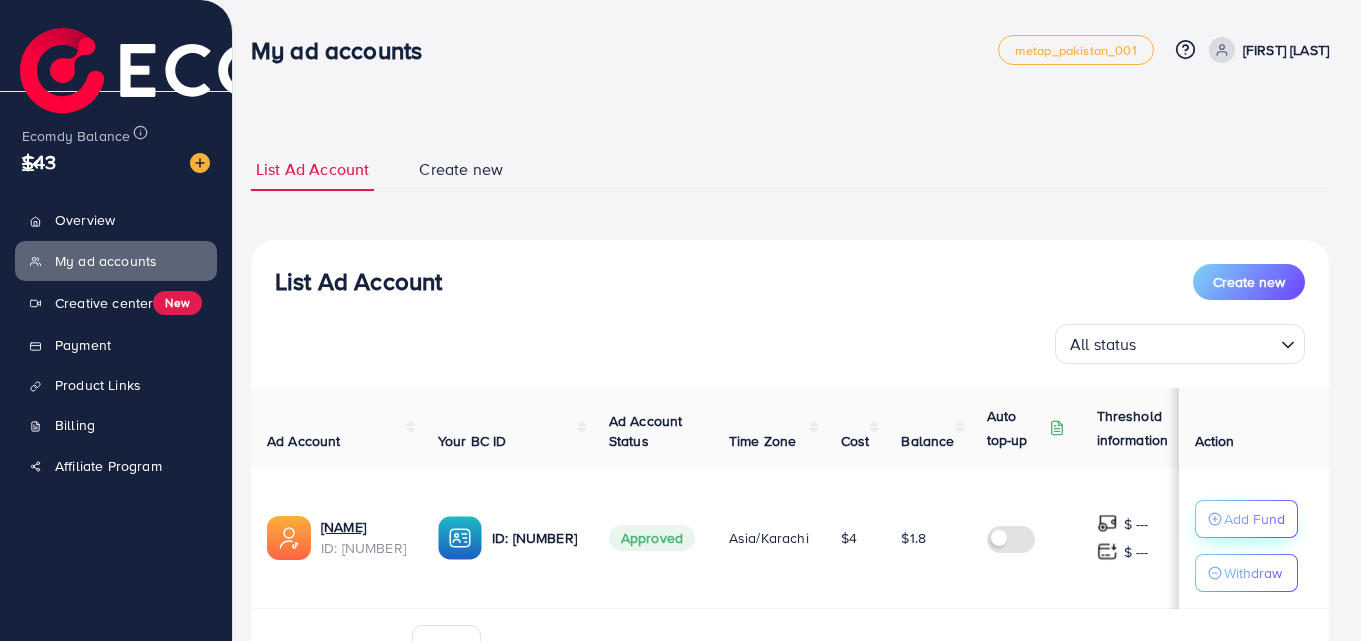 click on "Add Fund" at bounding box center (1254, 519) 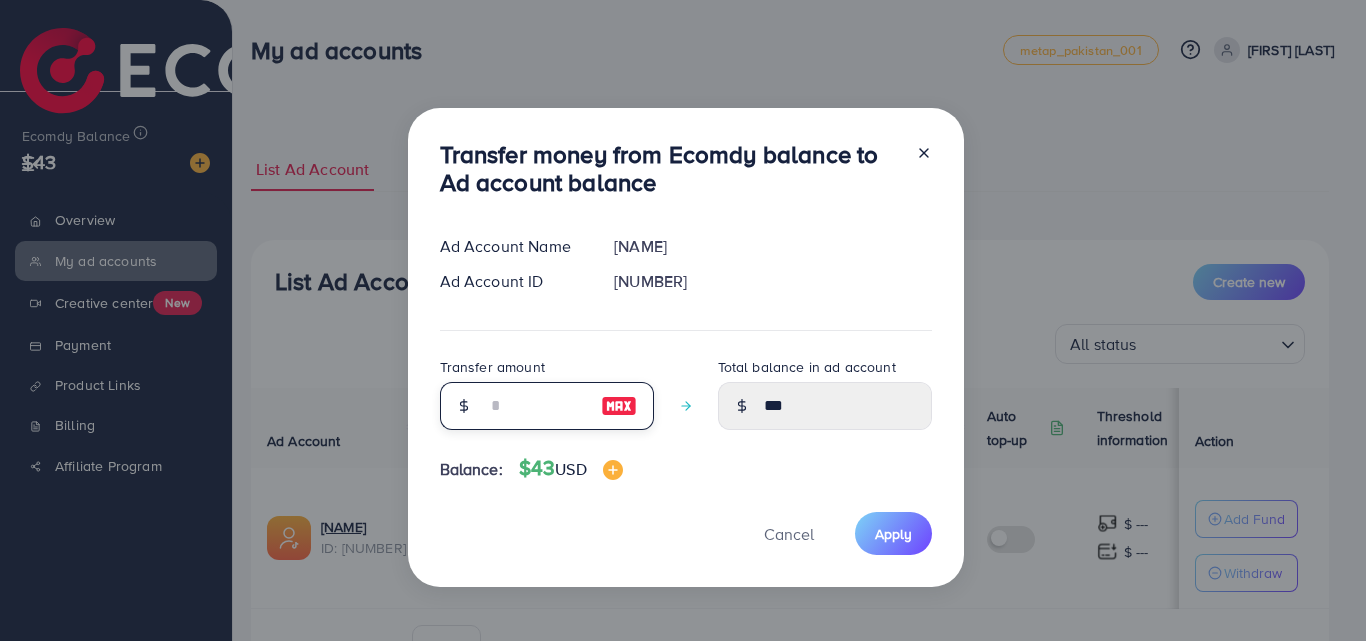 click at bounding box center [536, 406] 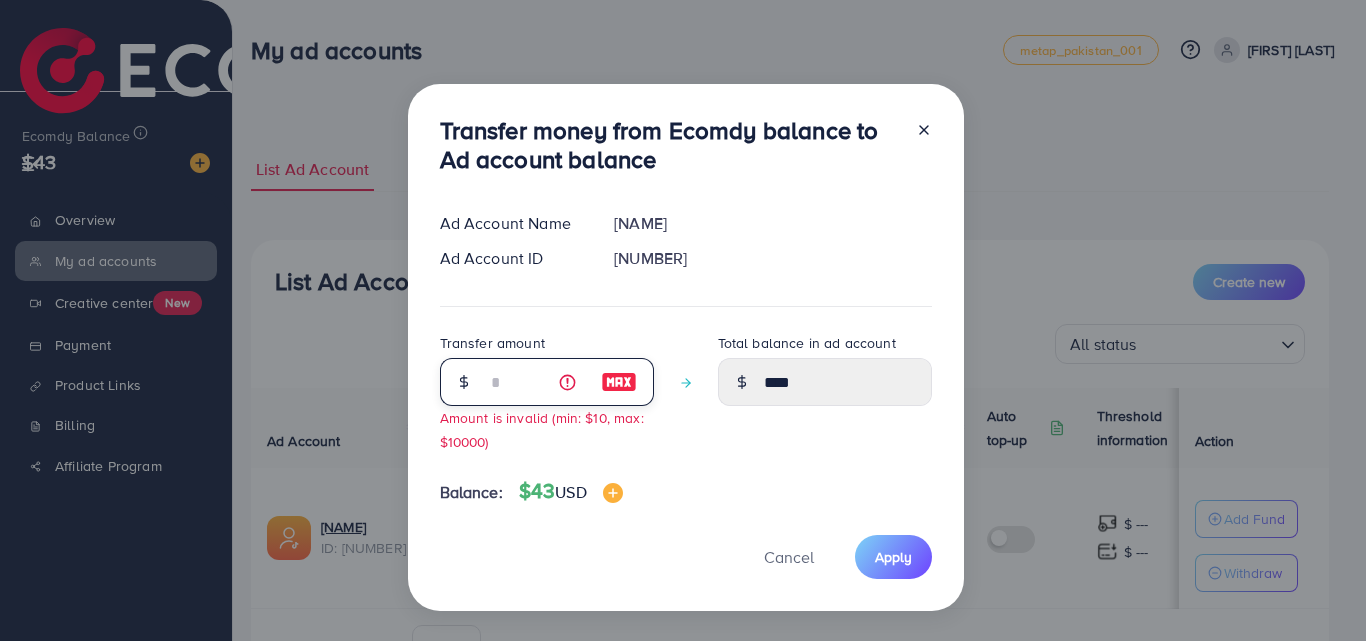 type on "**" 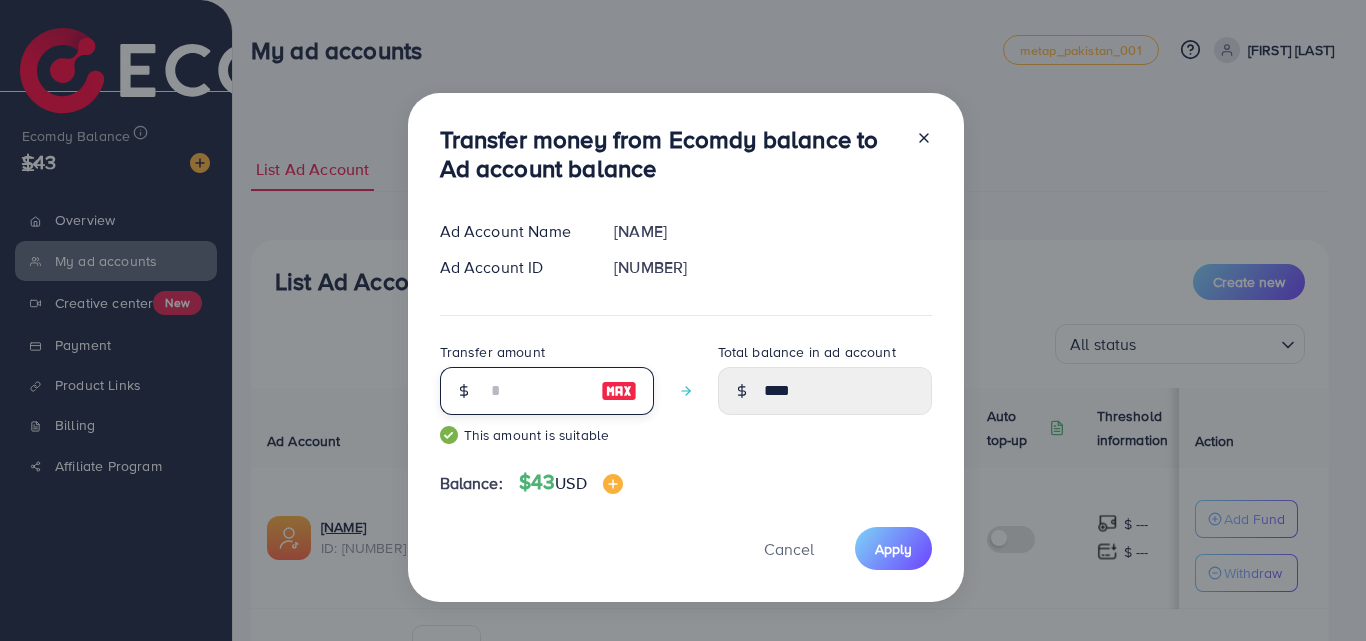 type on "*****" 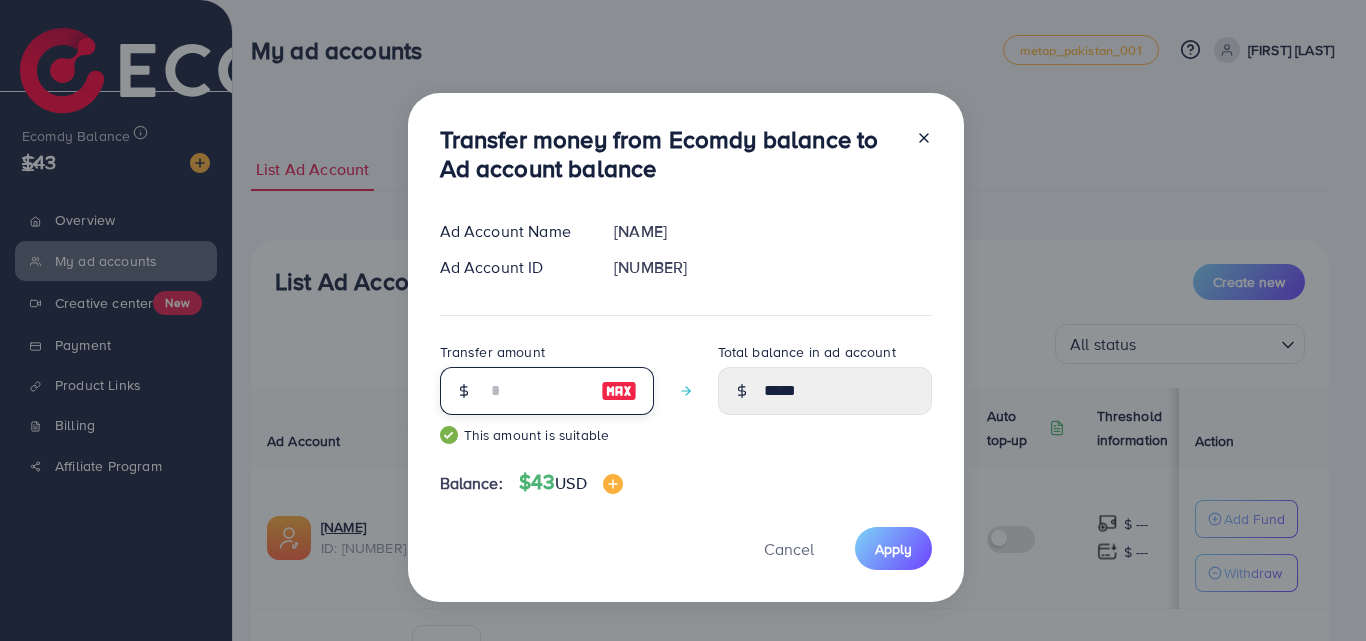 type on "**" 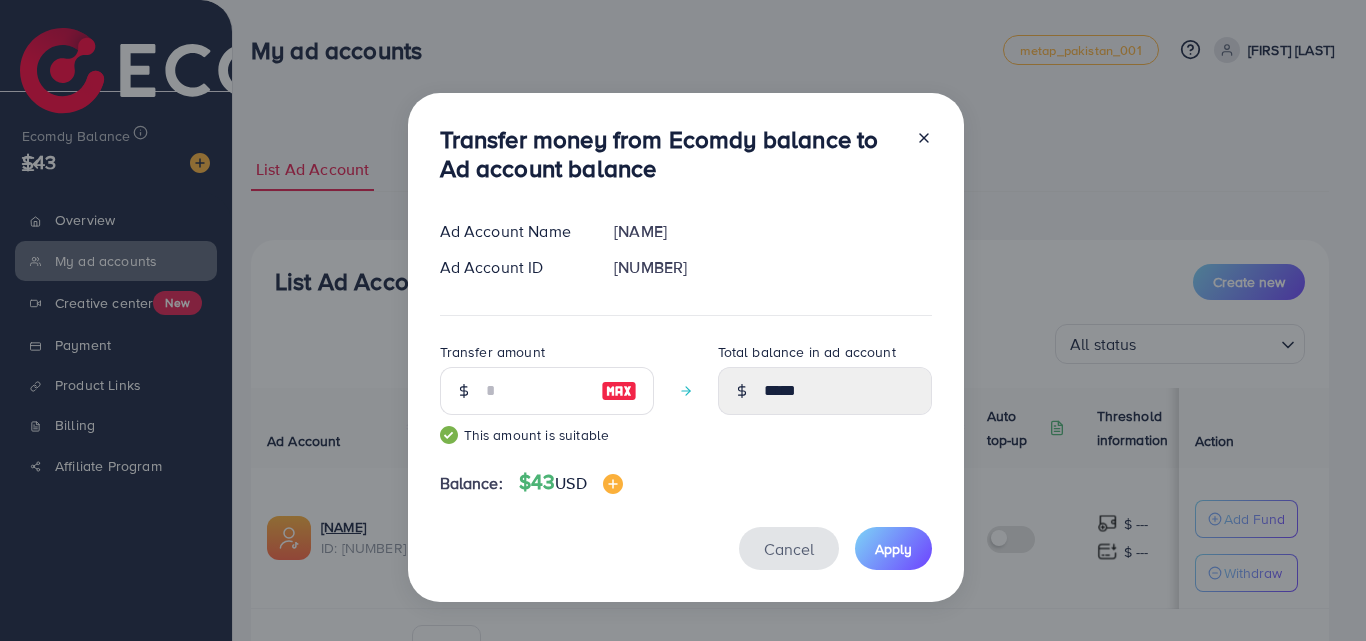 click on "Cancel" at bounding box center [789, 549] 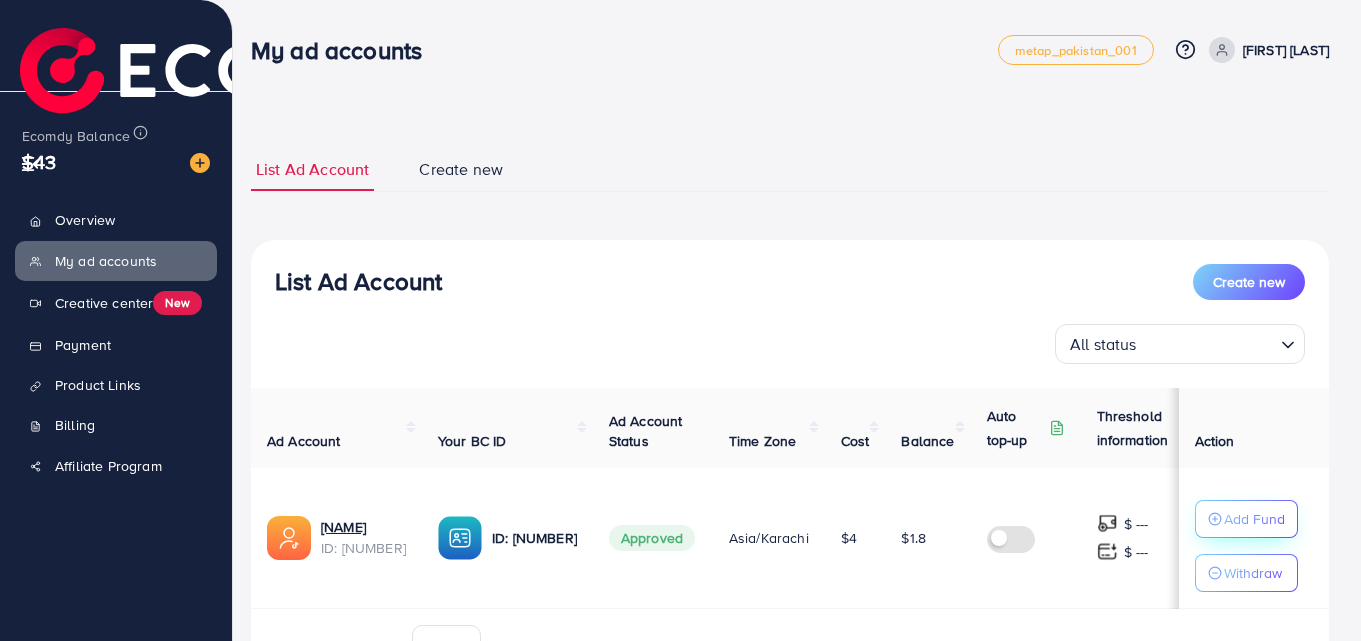click 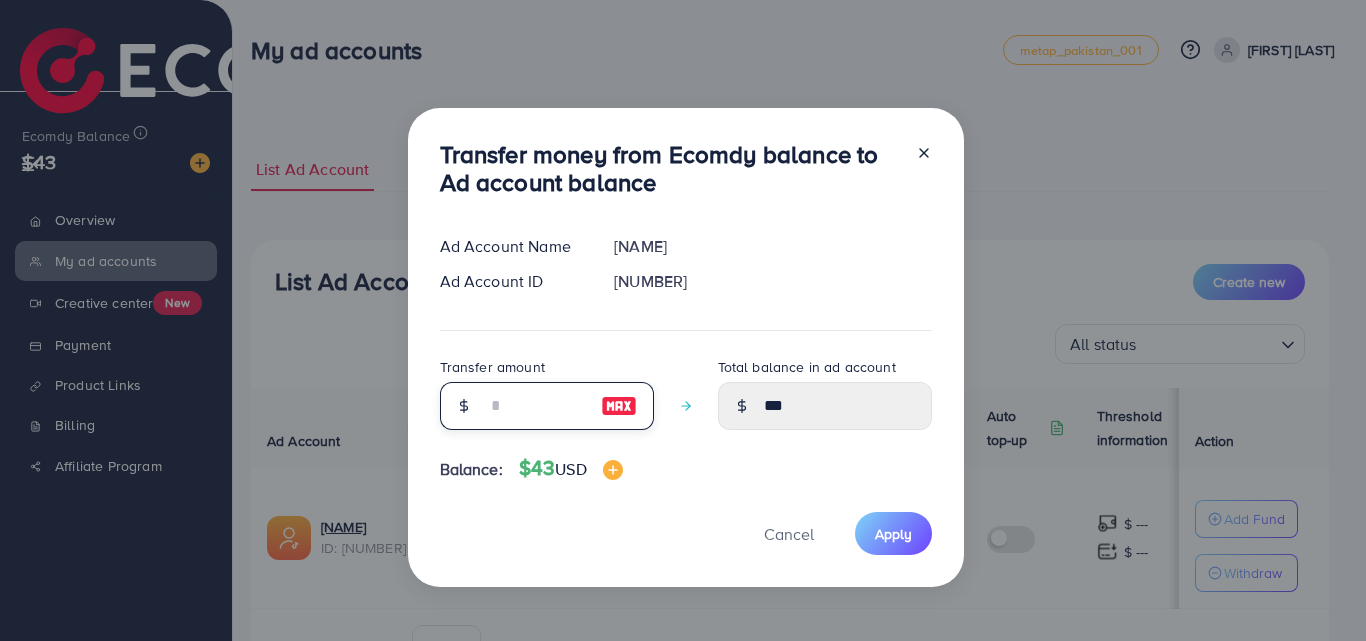 click at bounding box center (536, 406) 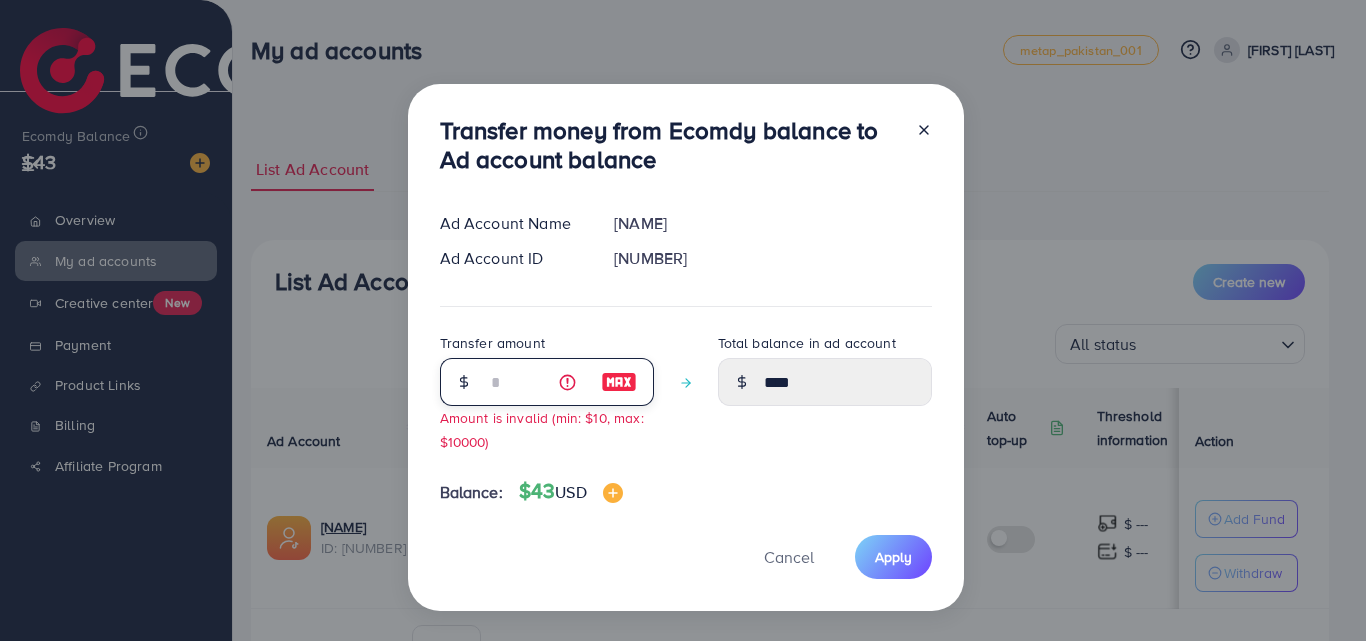 type on "**" 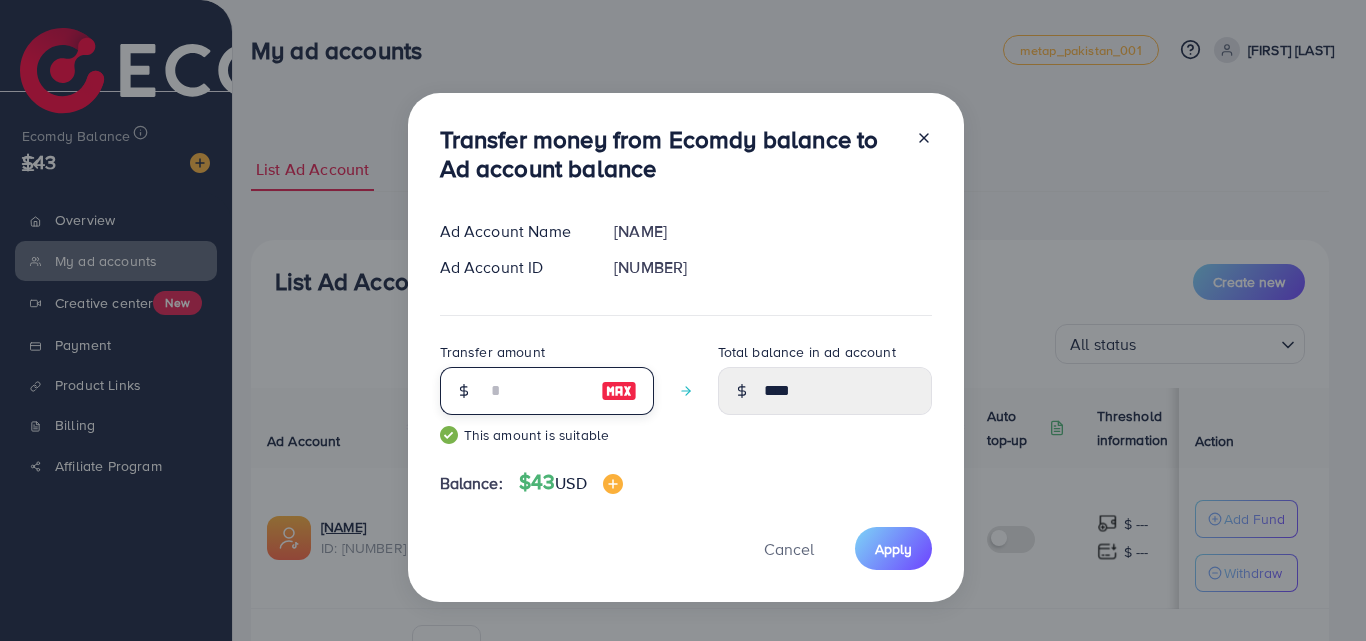 type on "*****" 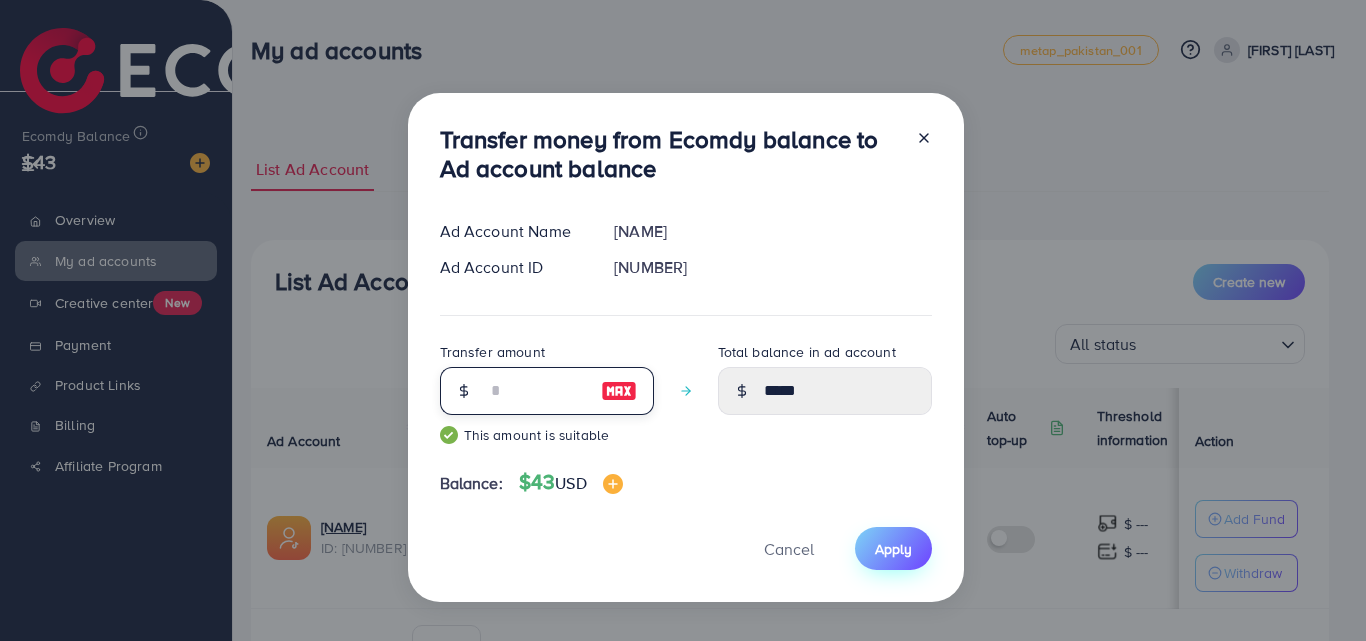 type on "**" 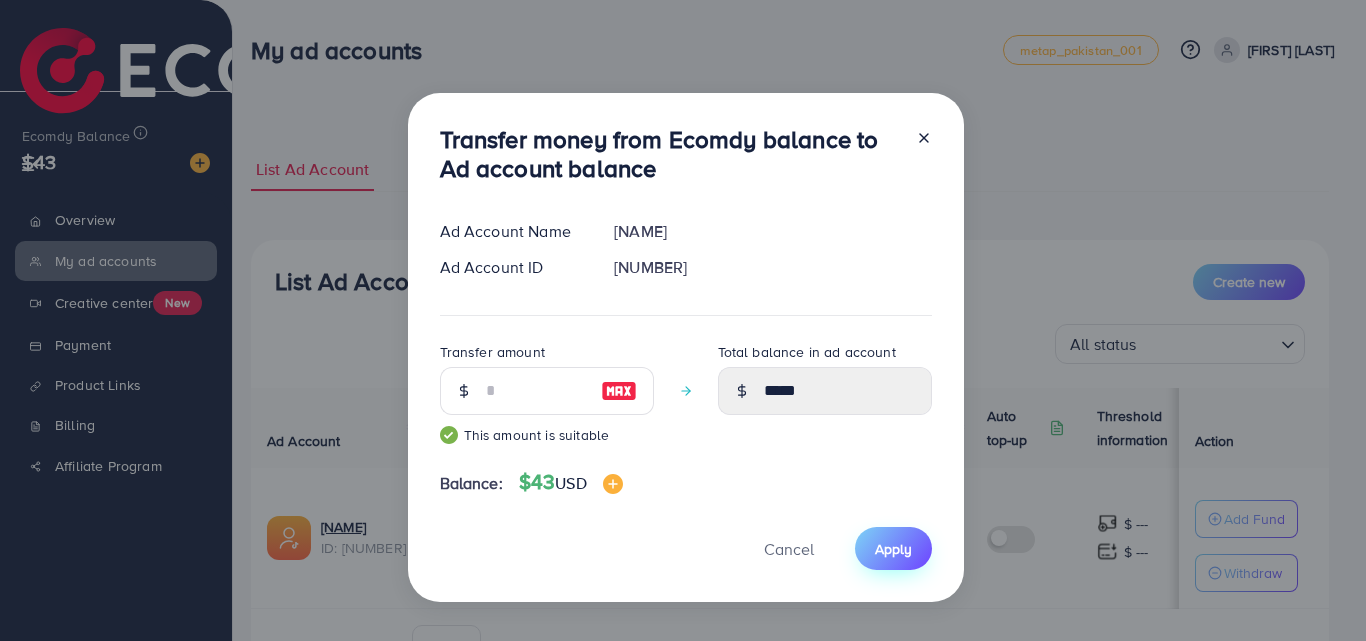 click on "Apply" at bounding box center (893, 549) 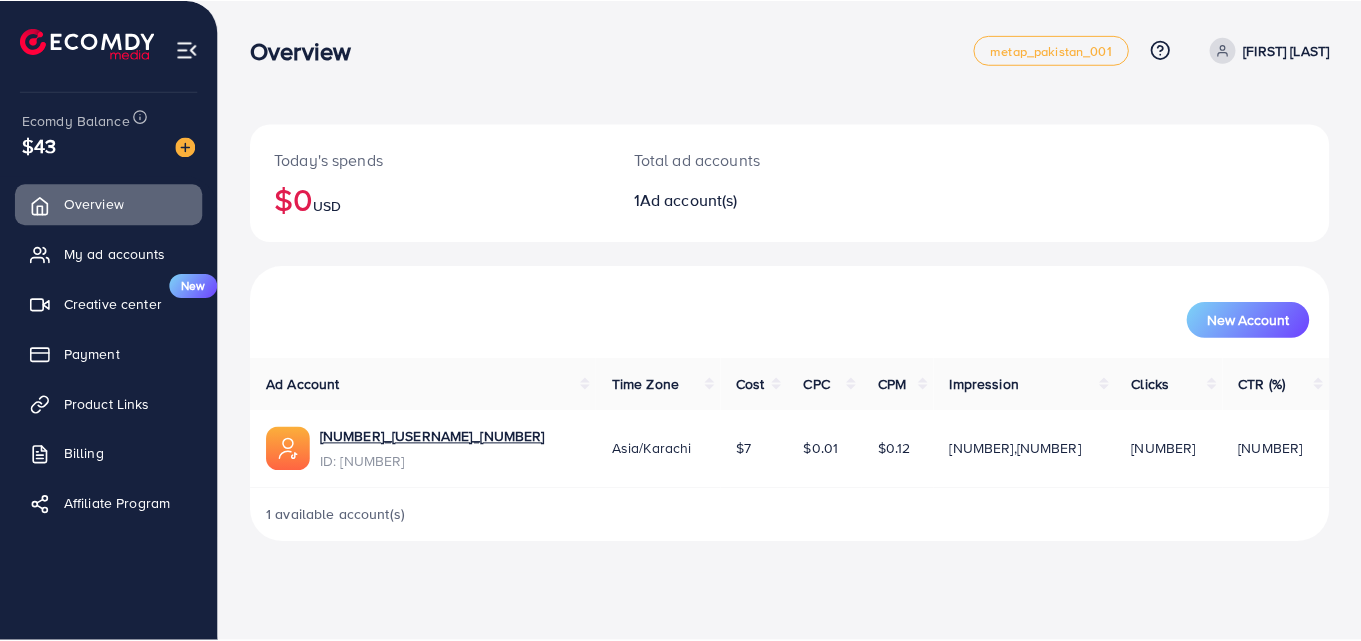 scroll, scrollTop: 0, scrollLeft: 0, axis: both 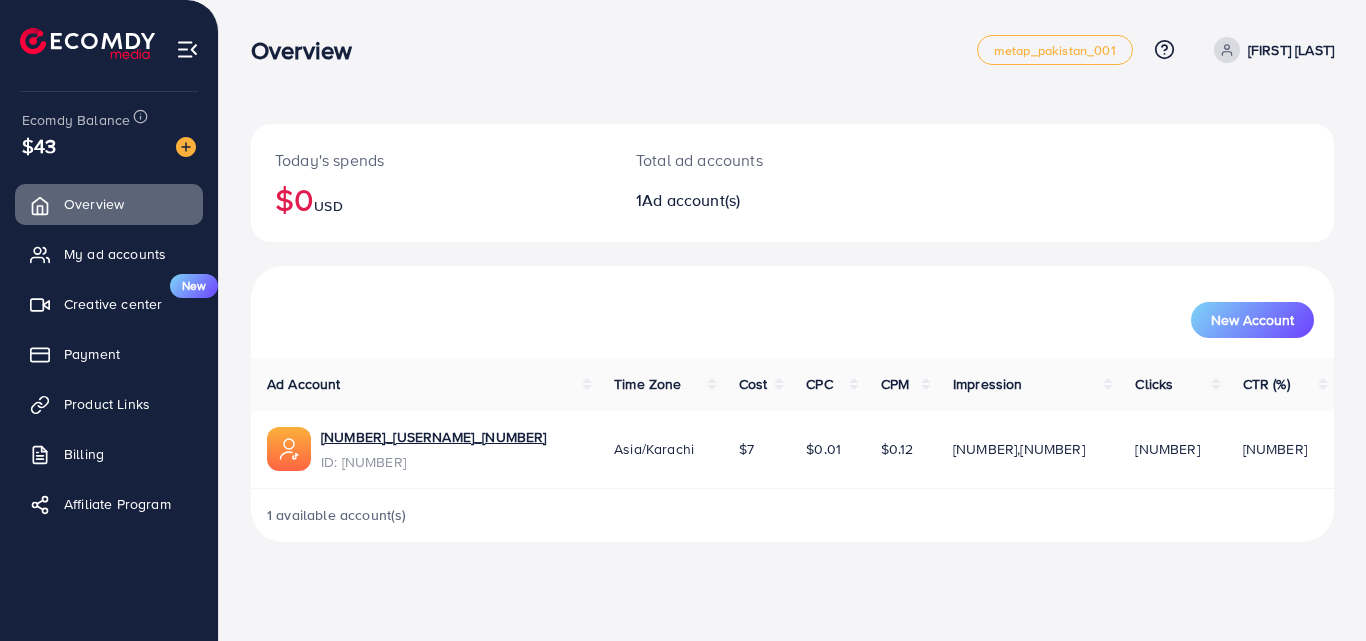 click on "ID: [NUMBER]" at bounding box center (433, 462) 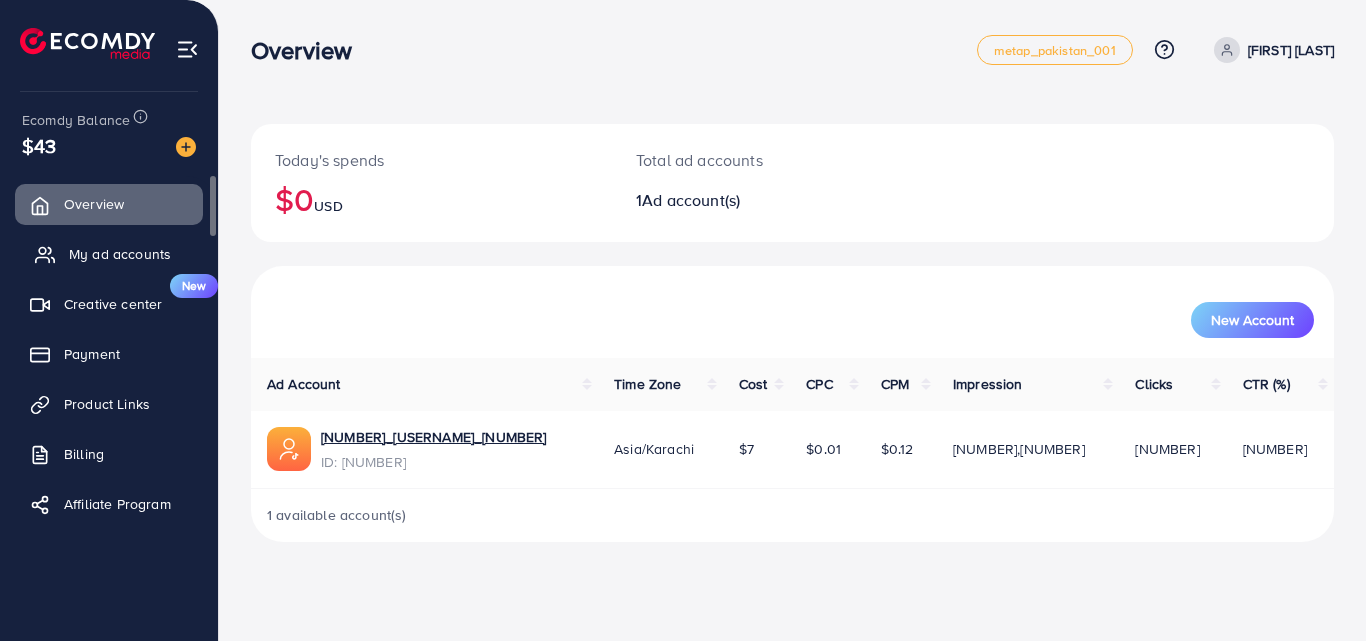 click on "My ad accounts" at bounding box center (120, 254) 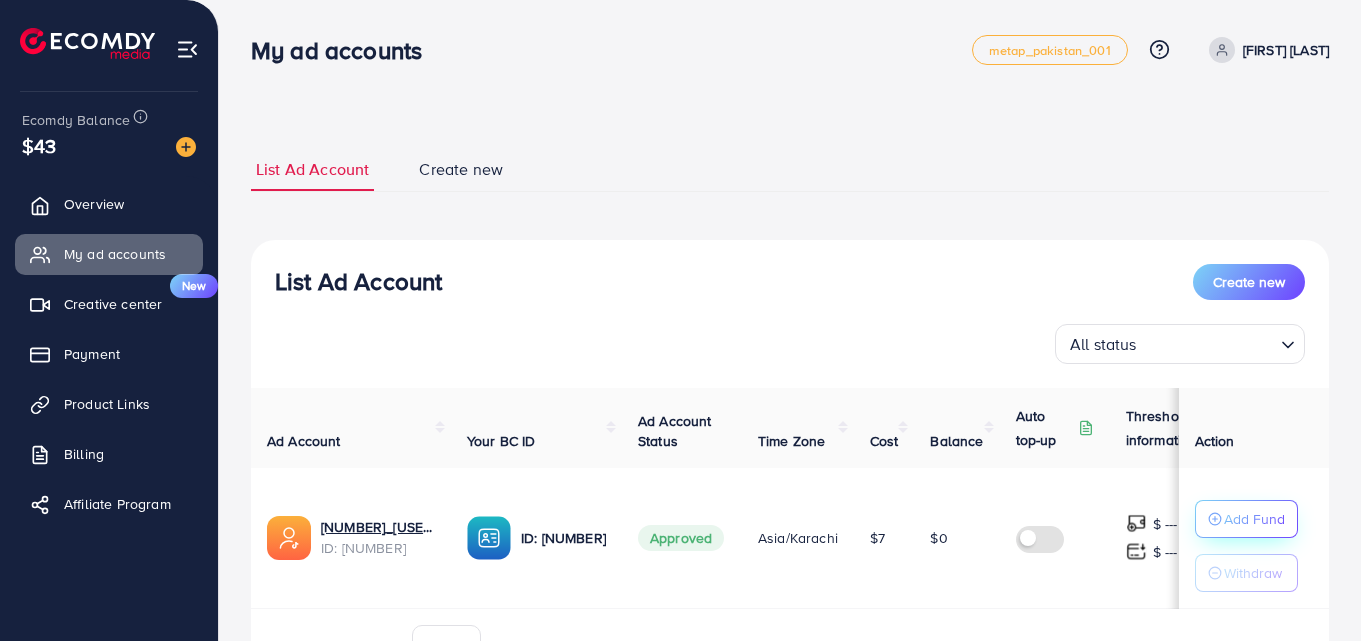 click on "Add Fund" at bounding box center (1254, 519) 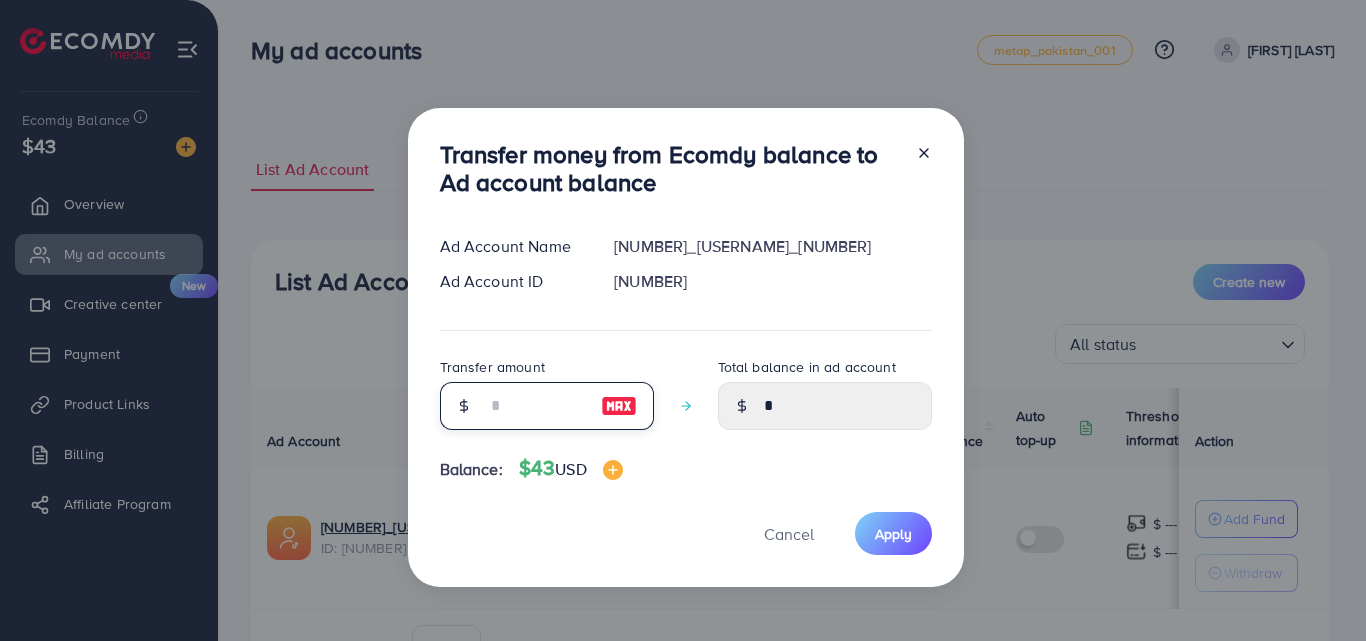 click at bounding box center [536, 406] 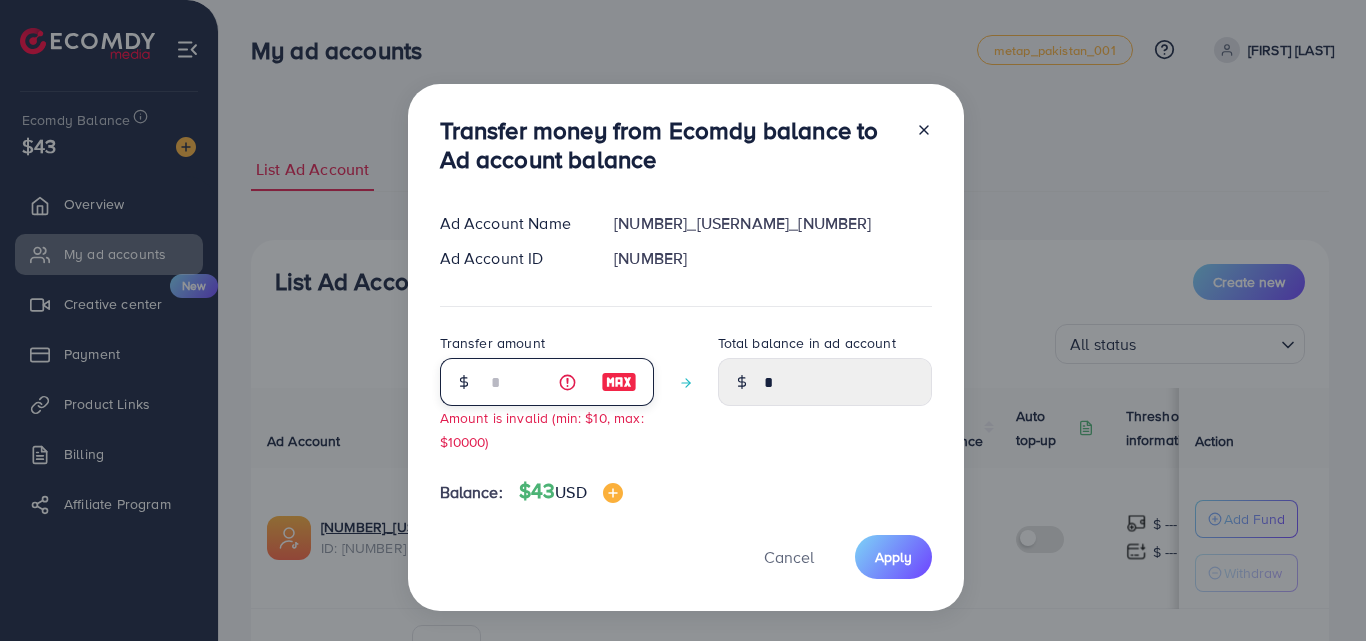 type on "****" 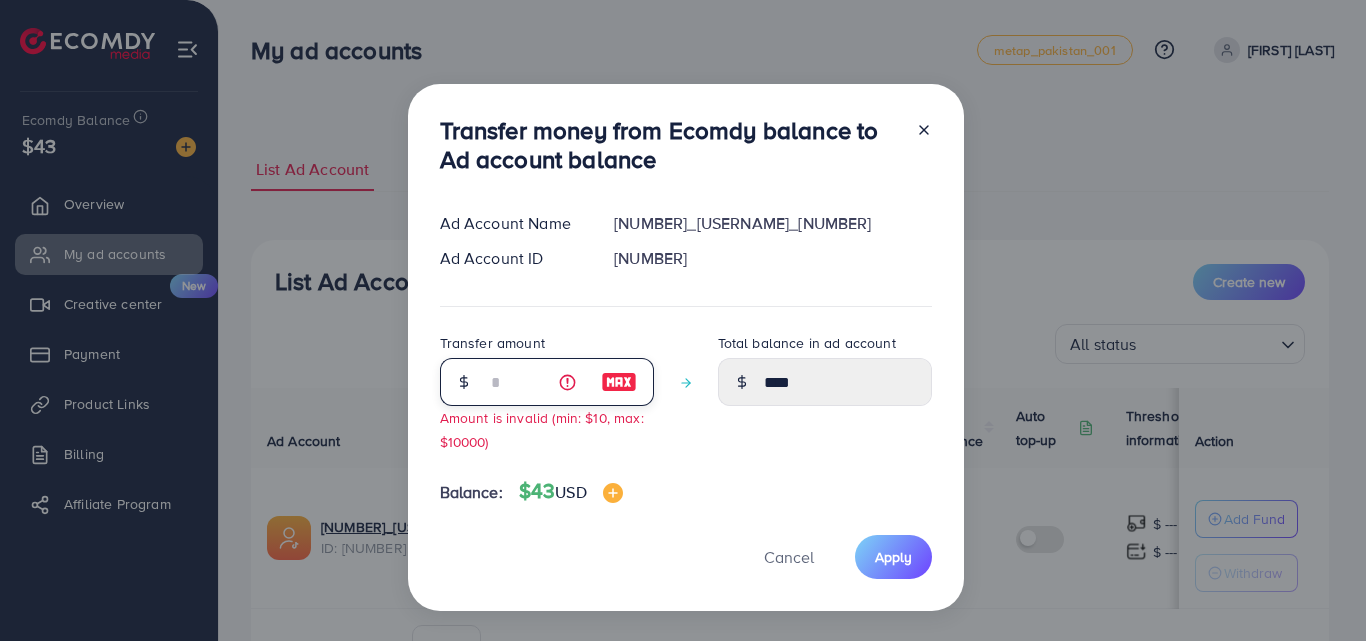 type on "**" 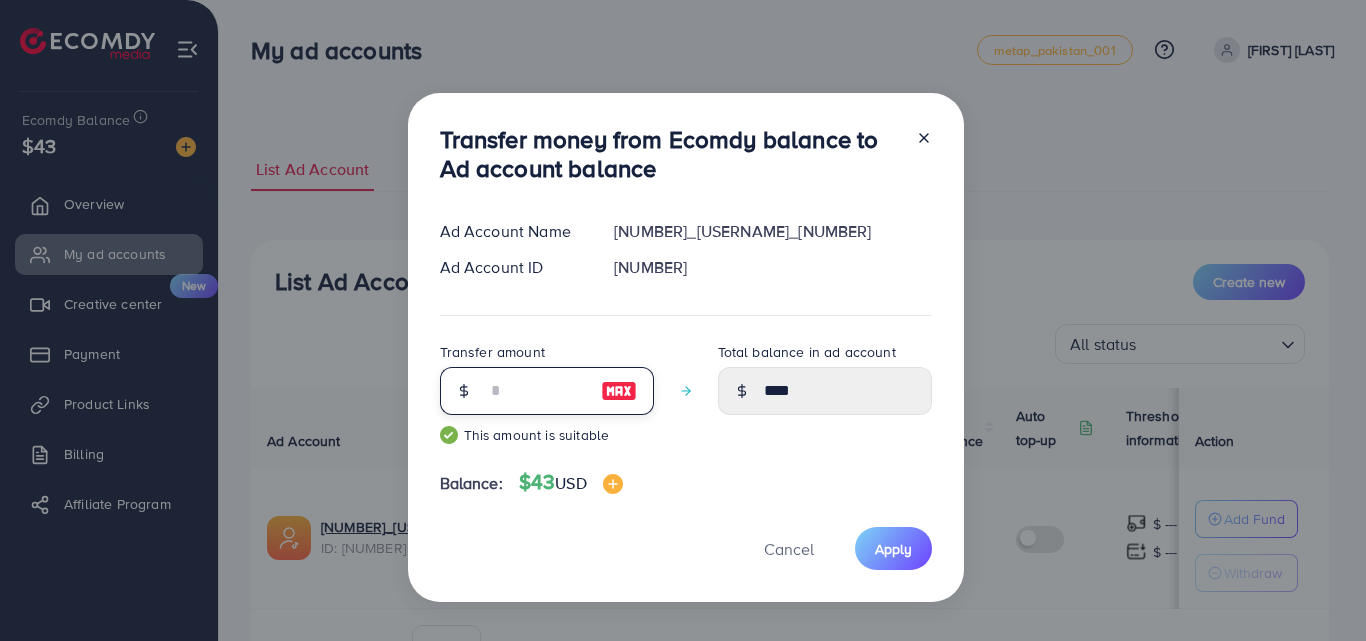 type on "*****" 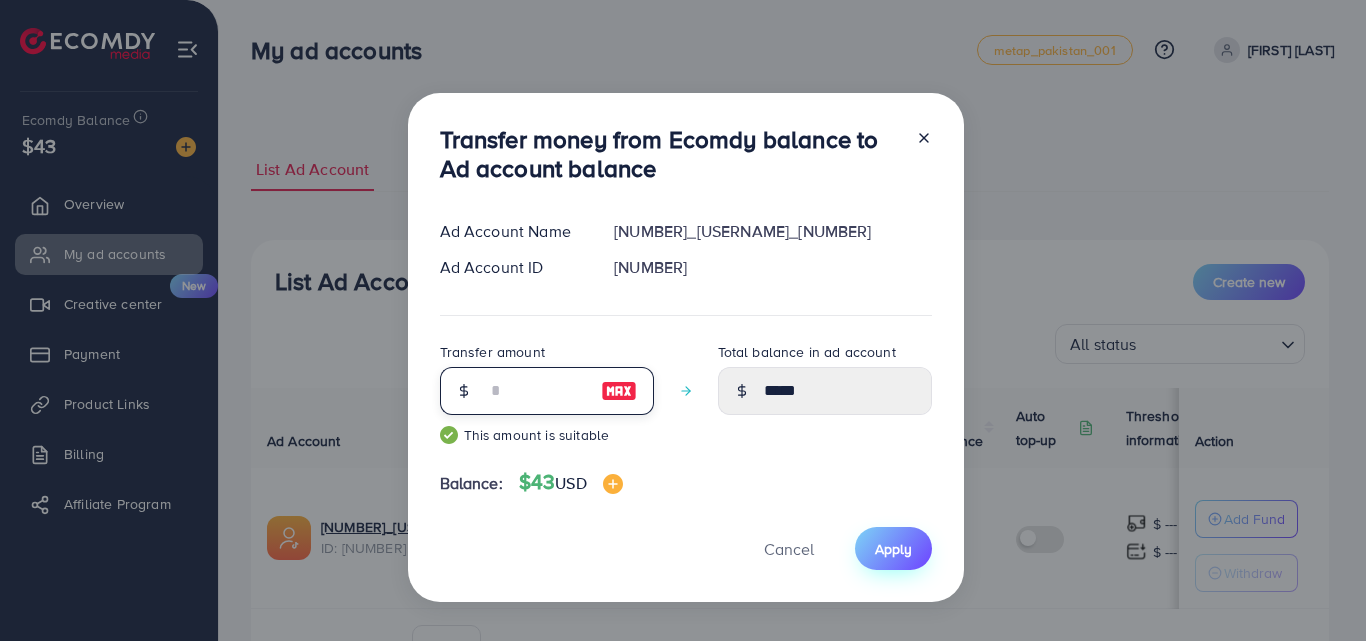 type on "**" 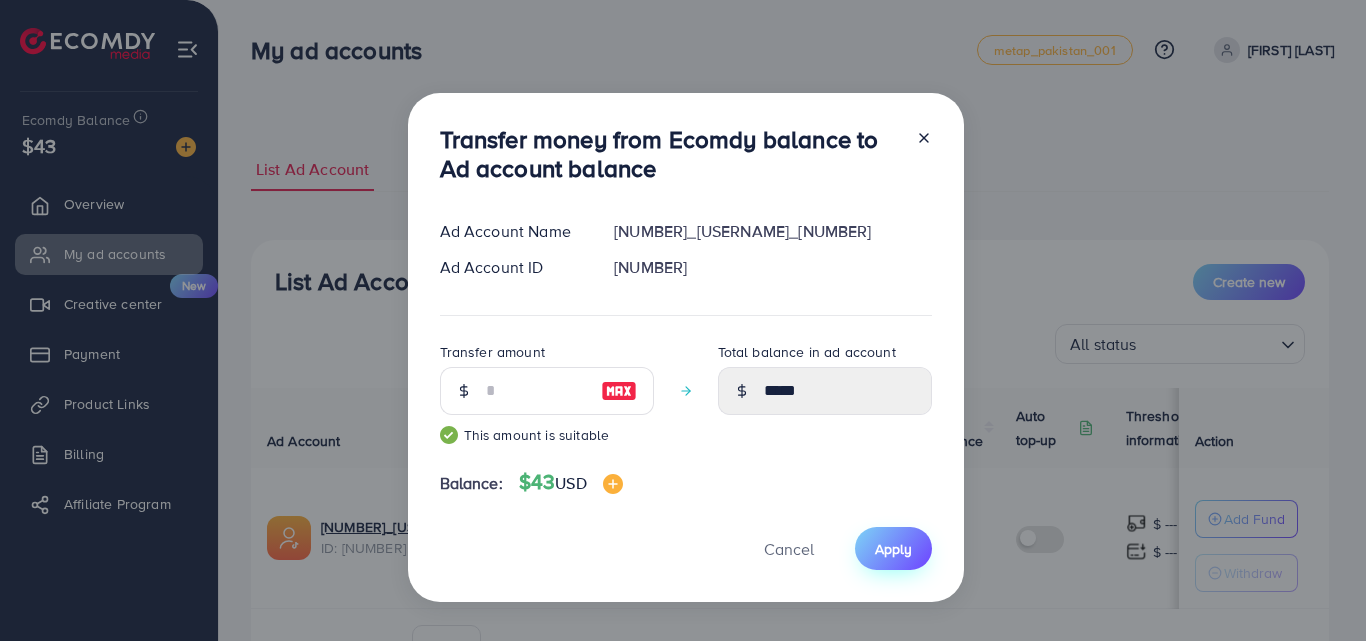 click on "Apply" at bounding box center [893, 549] 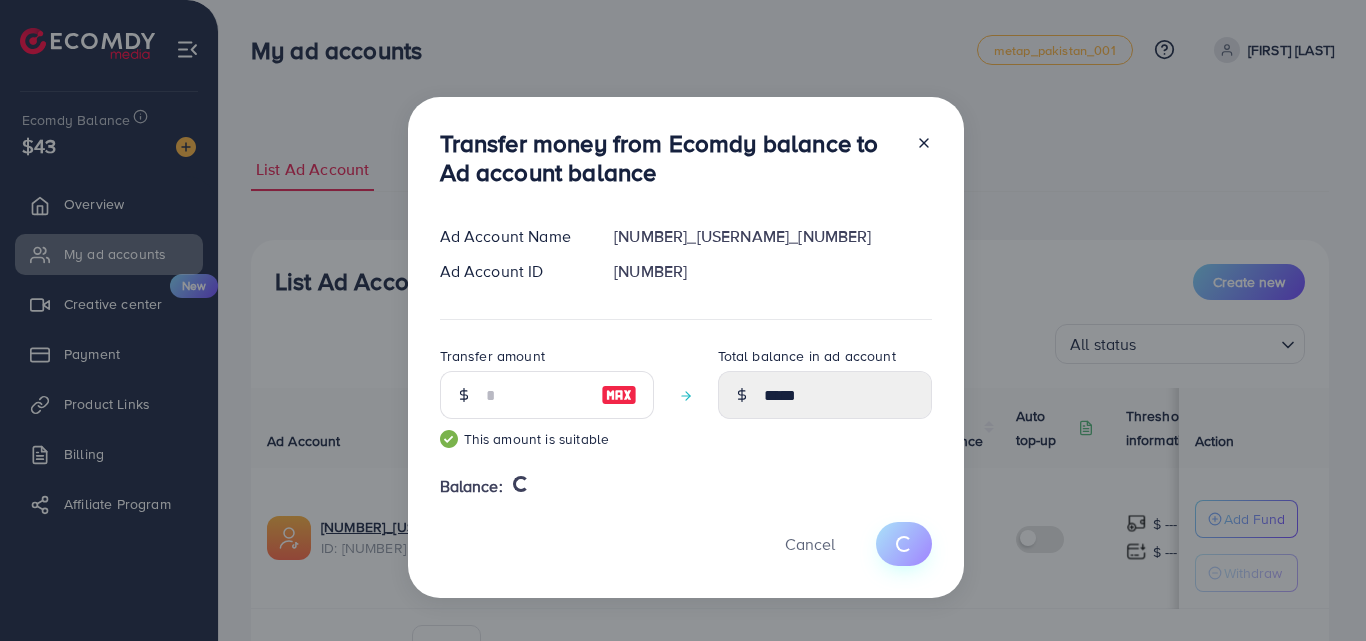 type 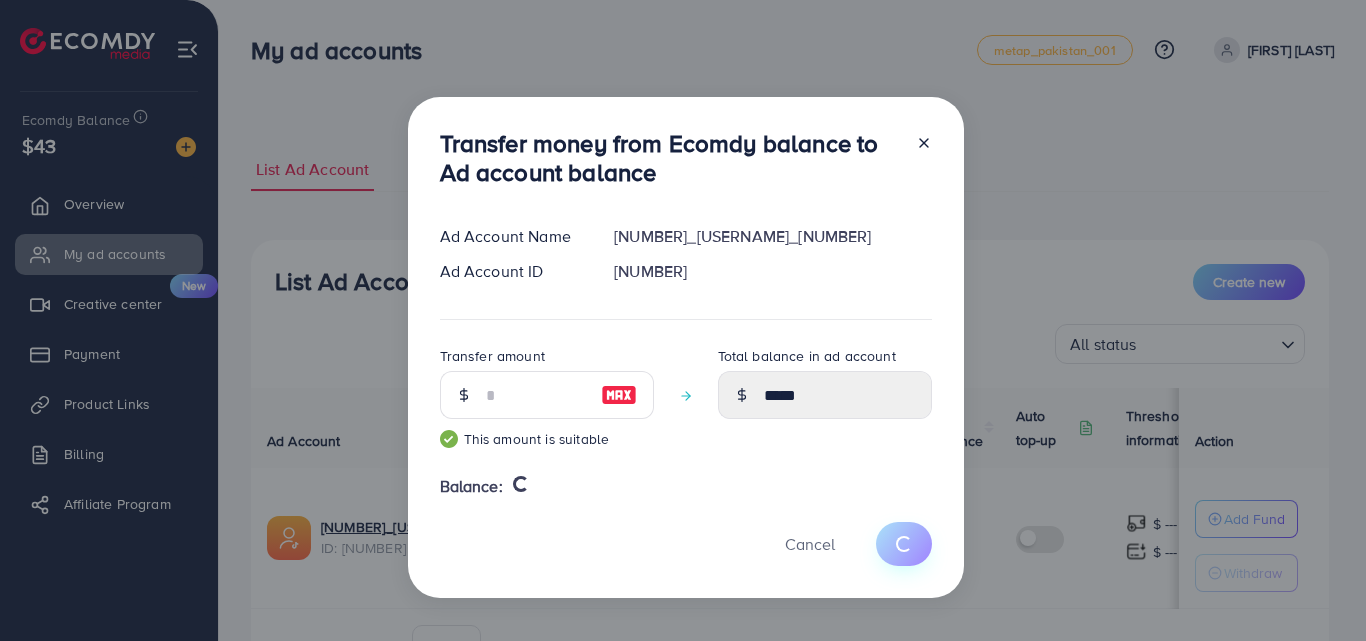 type on "*" 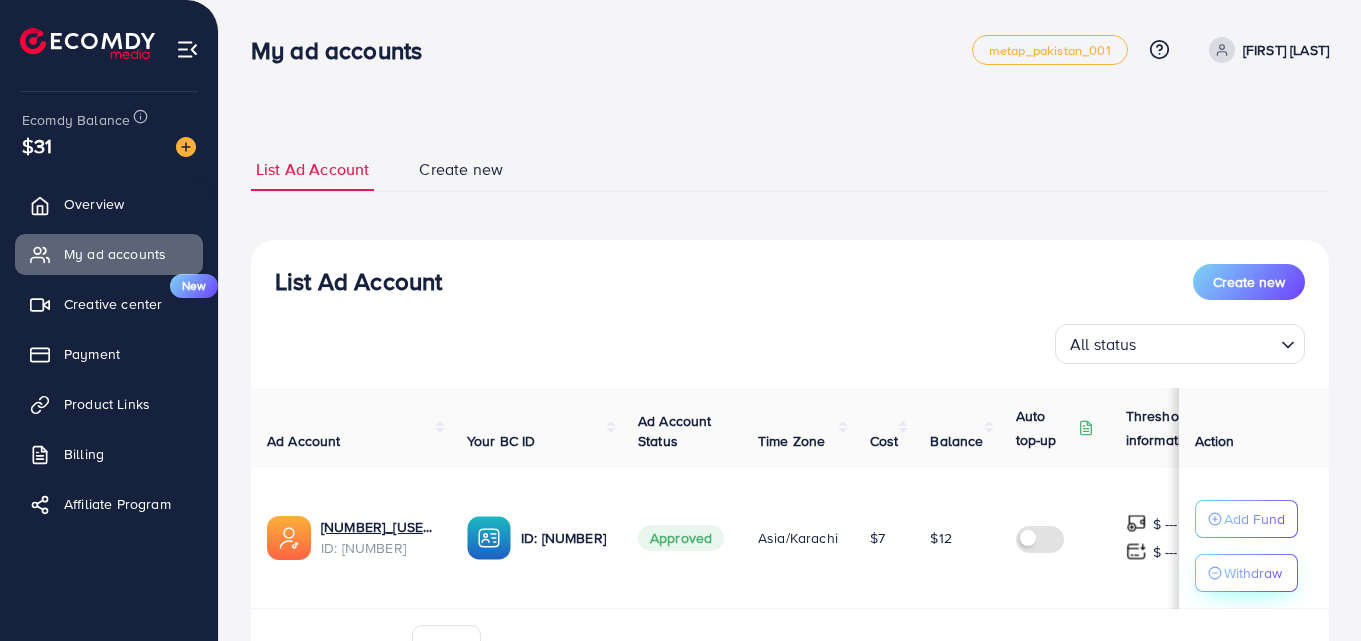click 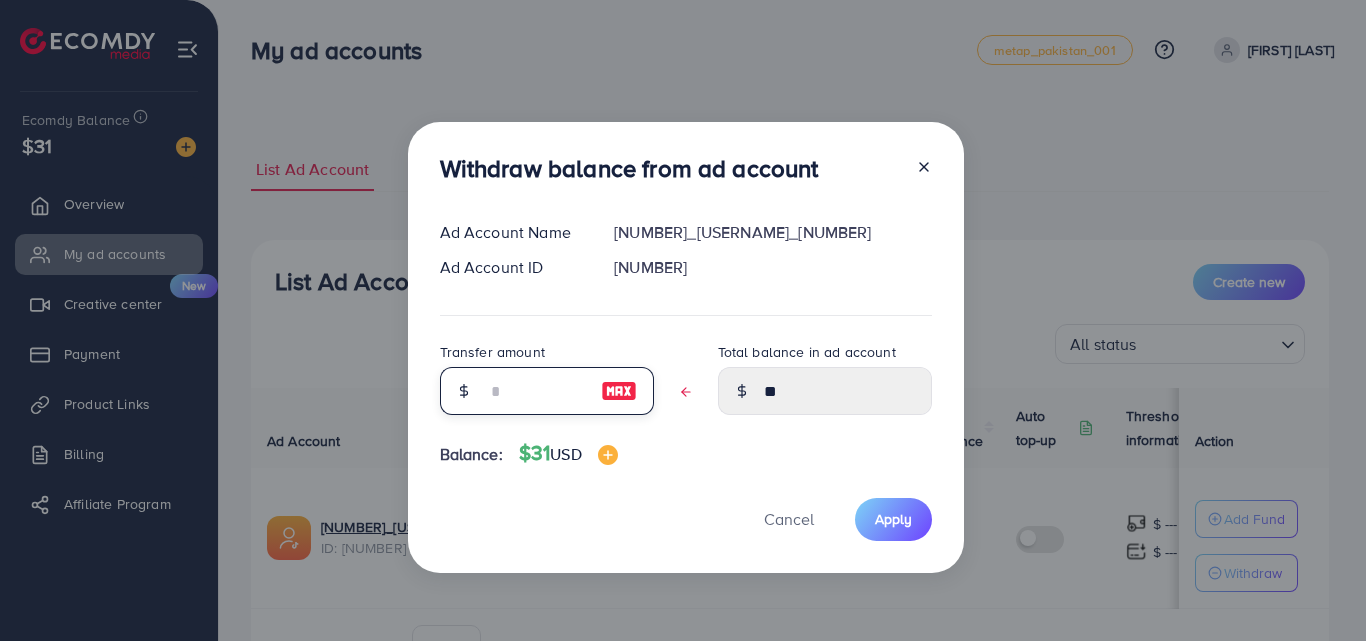 click at bounding box center (536, 391) 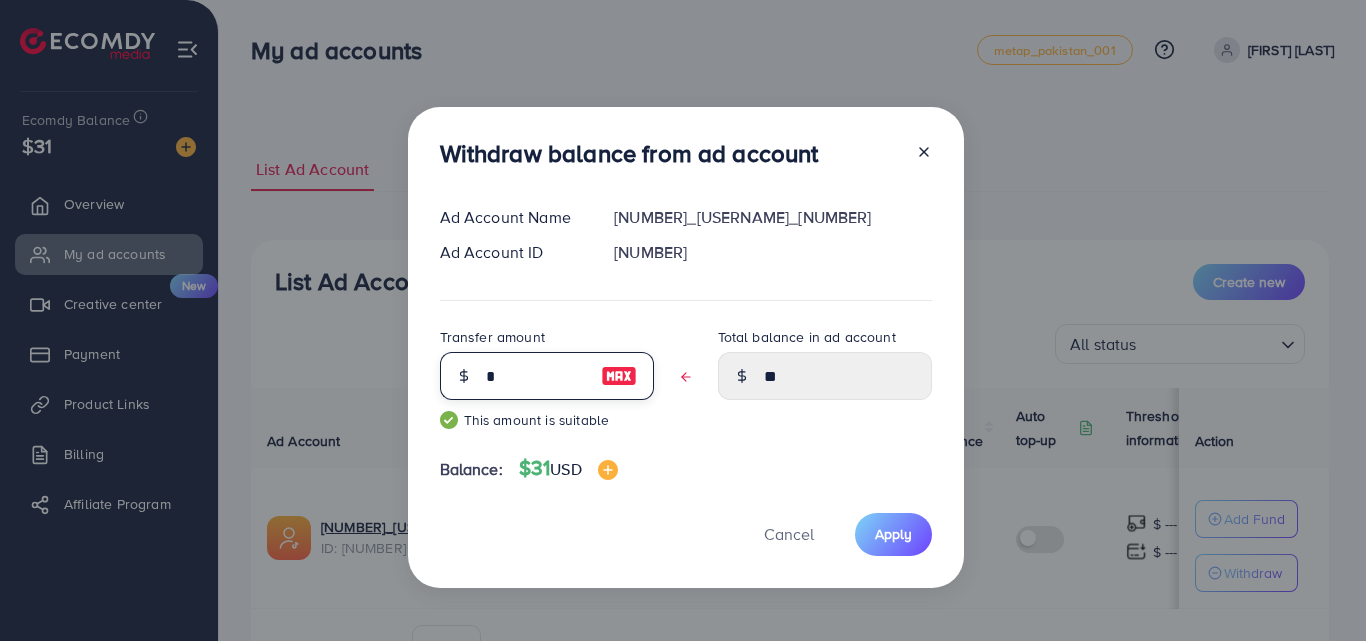 type on "*****" 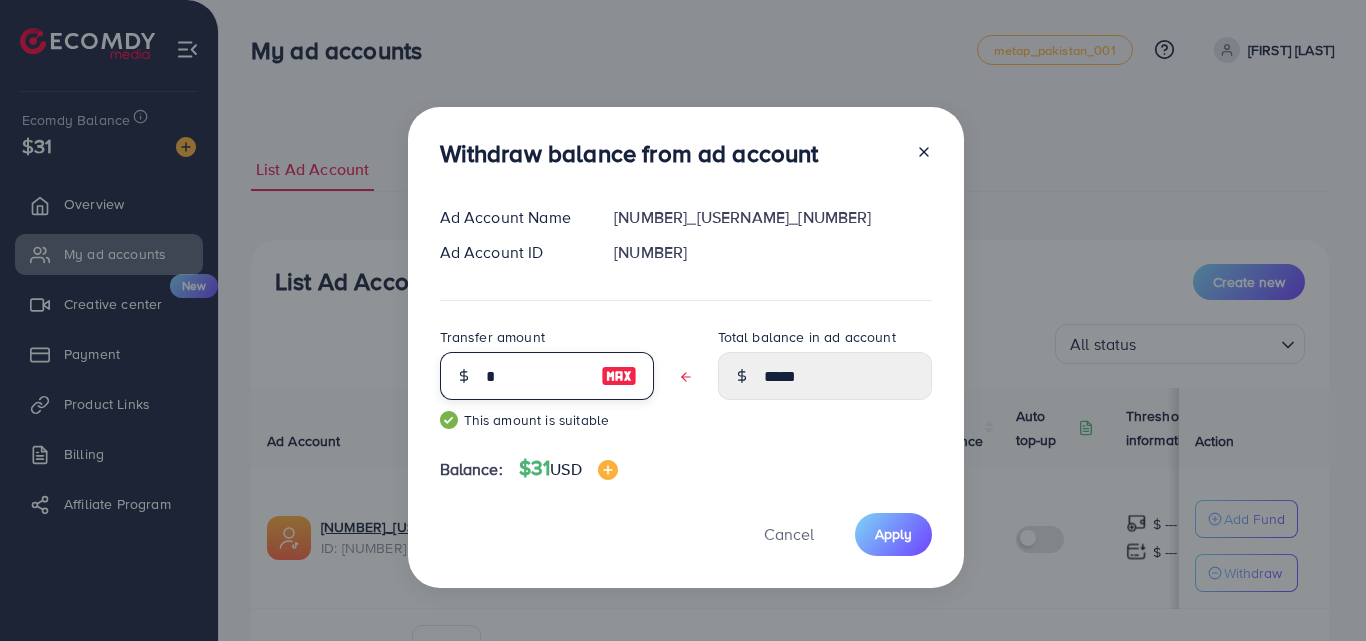 type on "**" 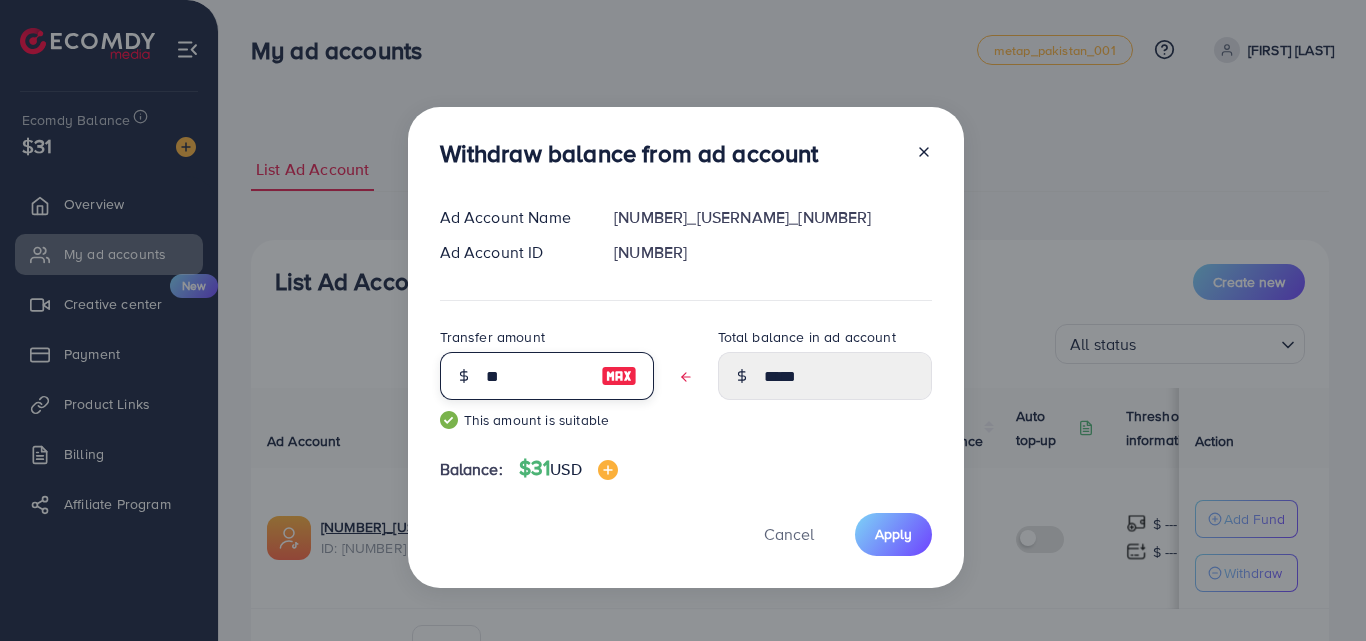 type on "****" 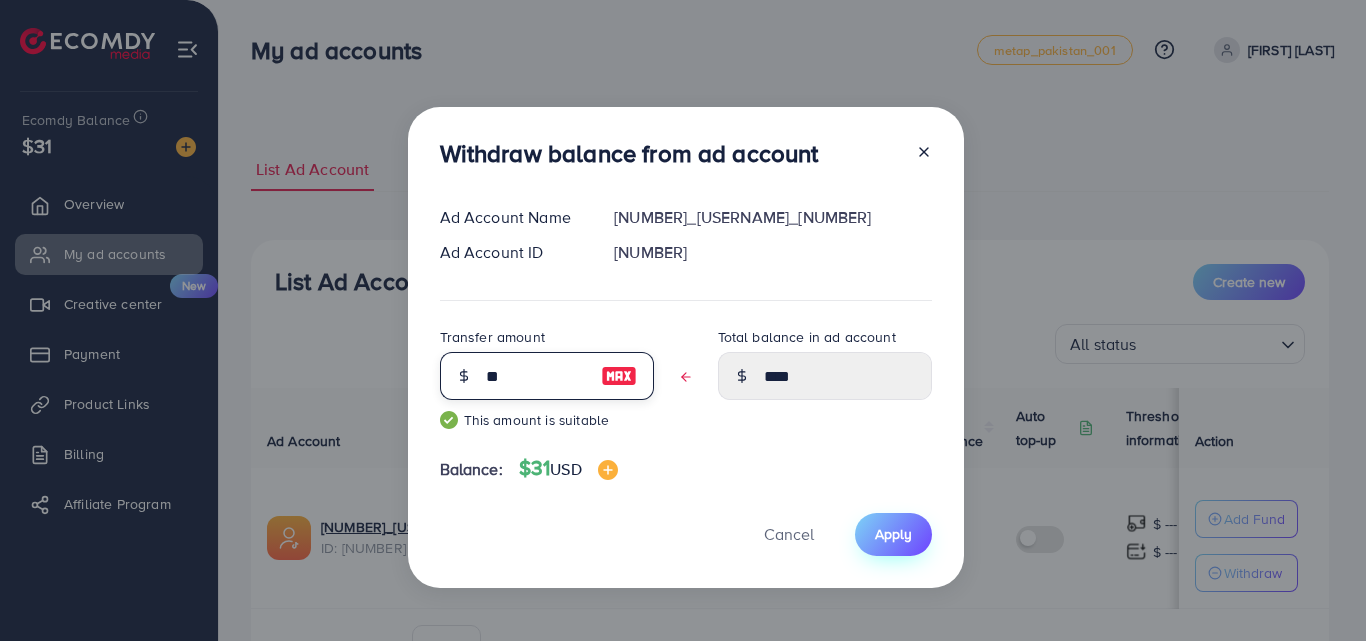 type on "**" 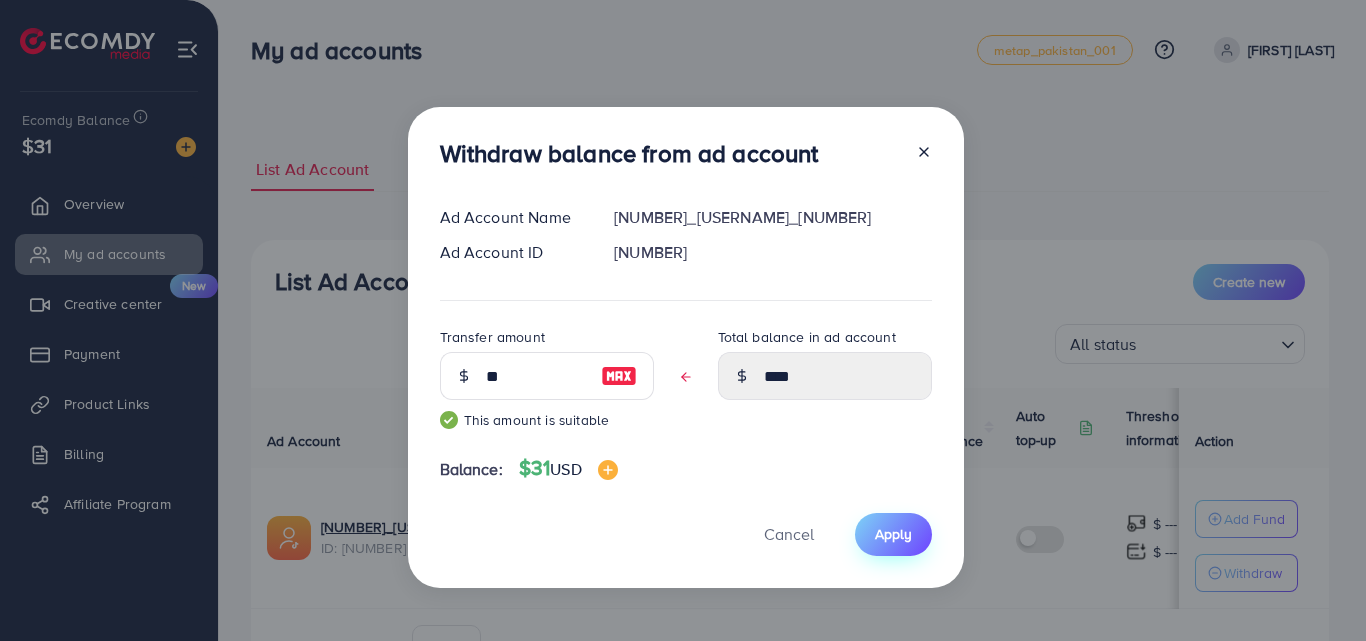 click on "Apply" at bounding box center [893, 534] 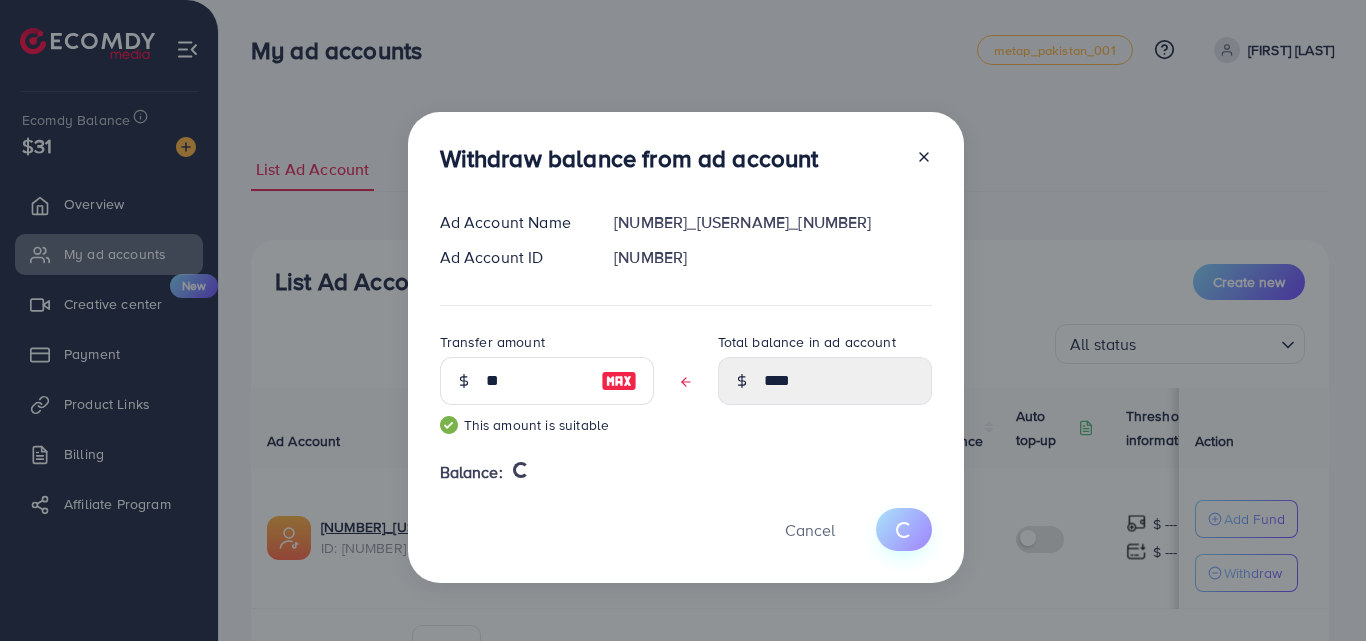 type 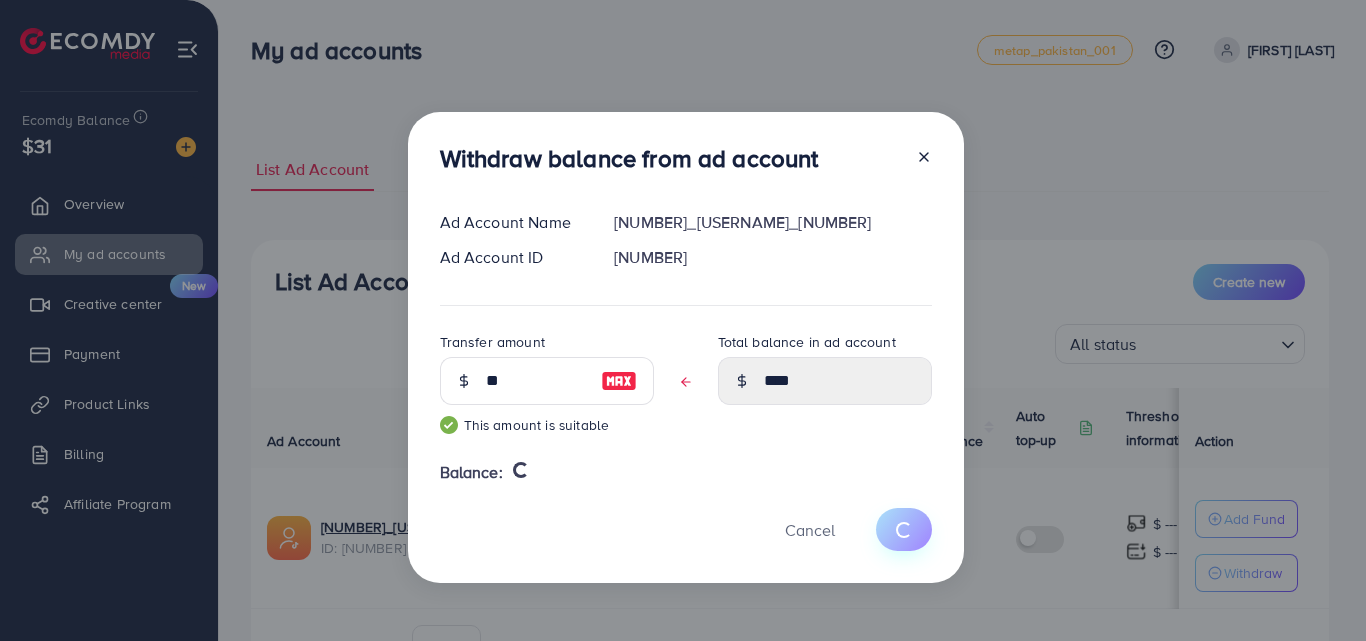 type on "**" 